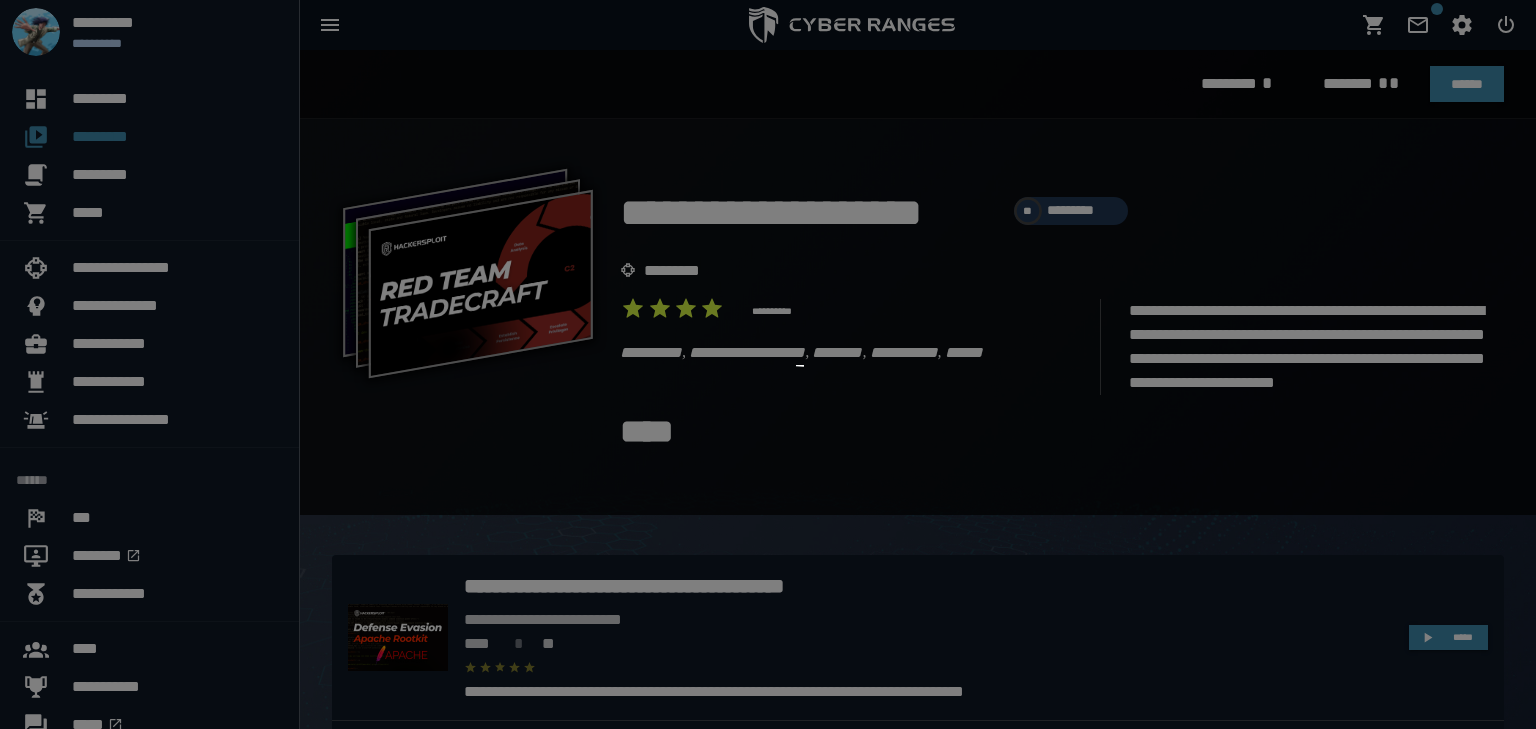 scroll, scrollTop: 0, scrollLeft: 0, axis: both 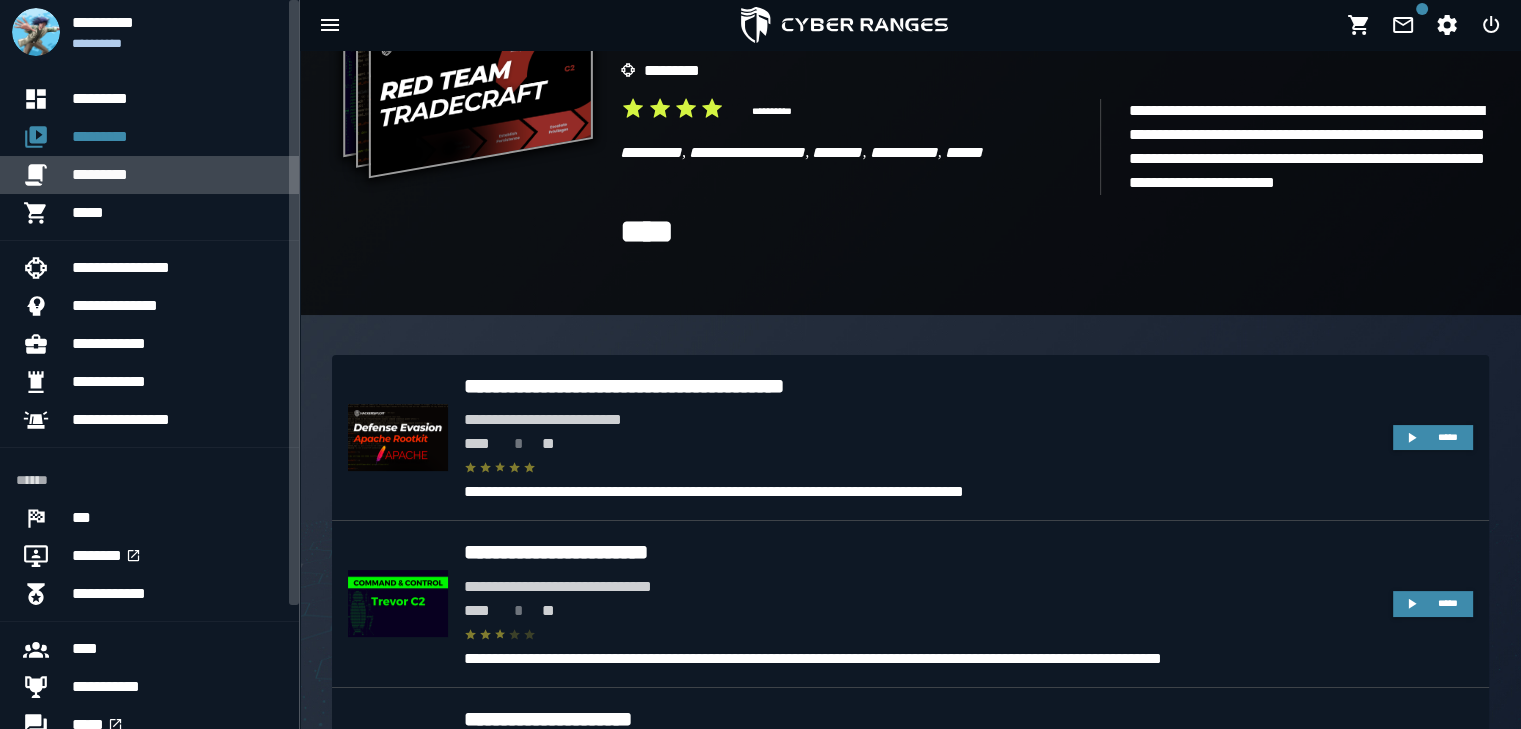 click on "*********" at bounding box center [177, 175] 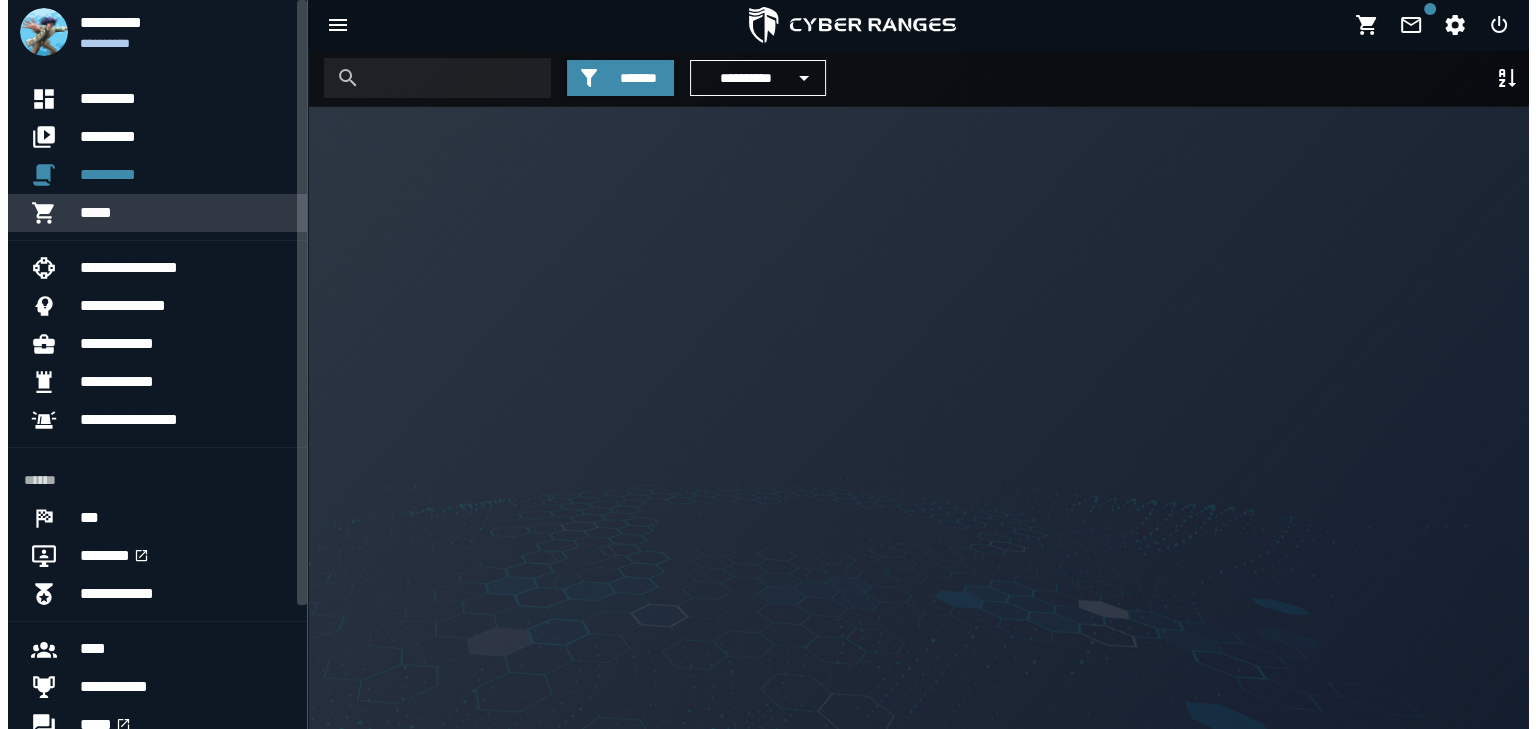 scroll, scrollTop: 0, scrollLeft: 0, axis: both 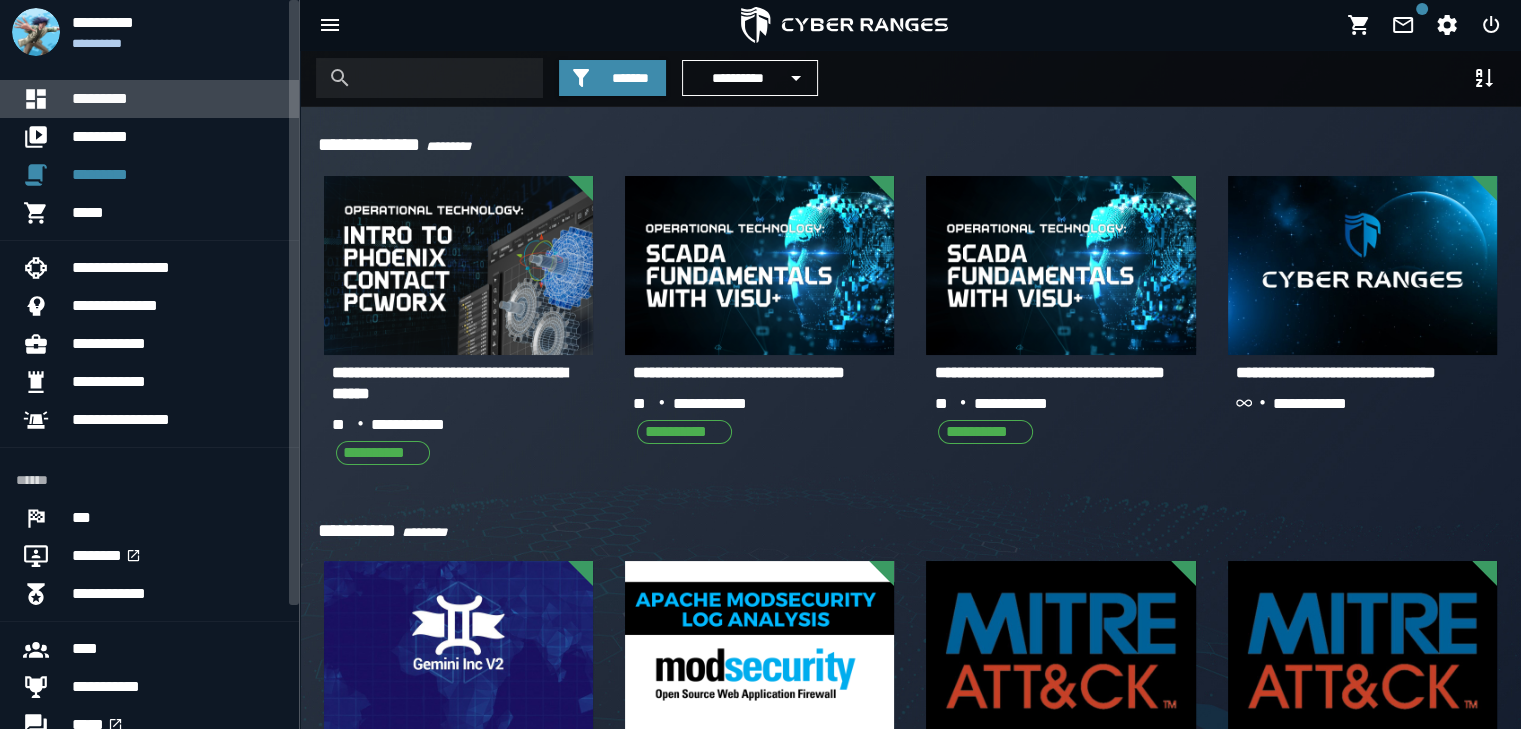 click on "*********" at bounding box center (177, 99) 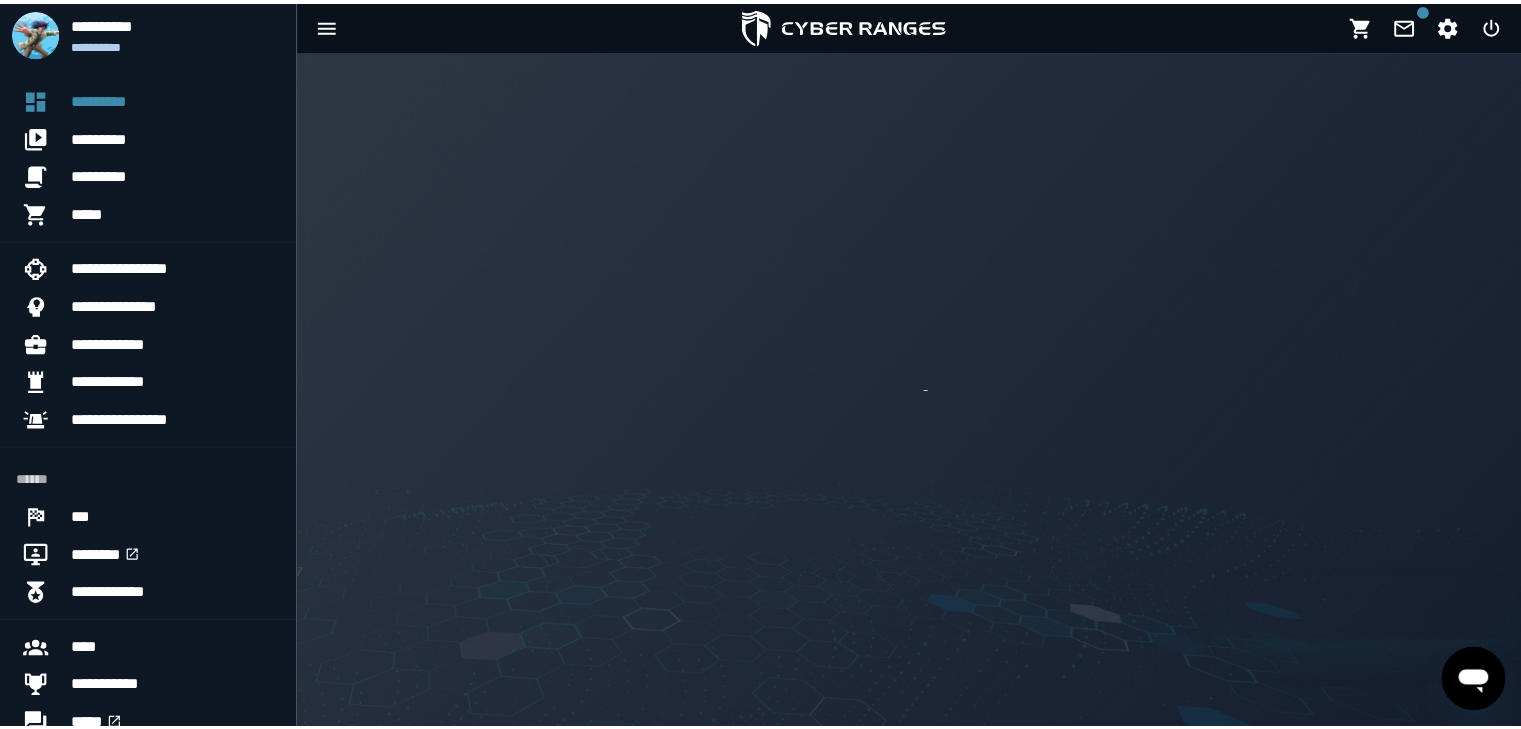 scroll, scrollTop: 0, scrollLeft: 0, axis: both 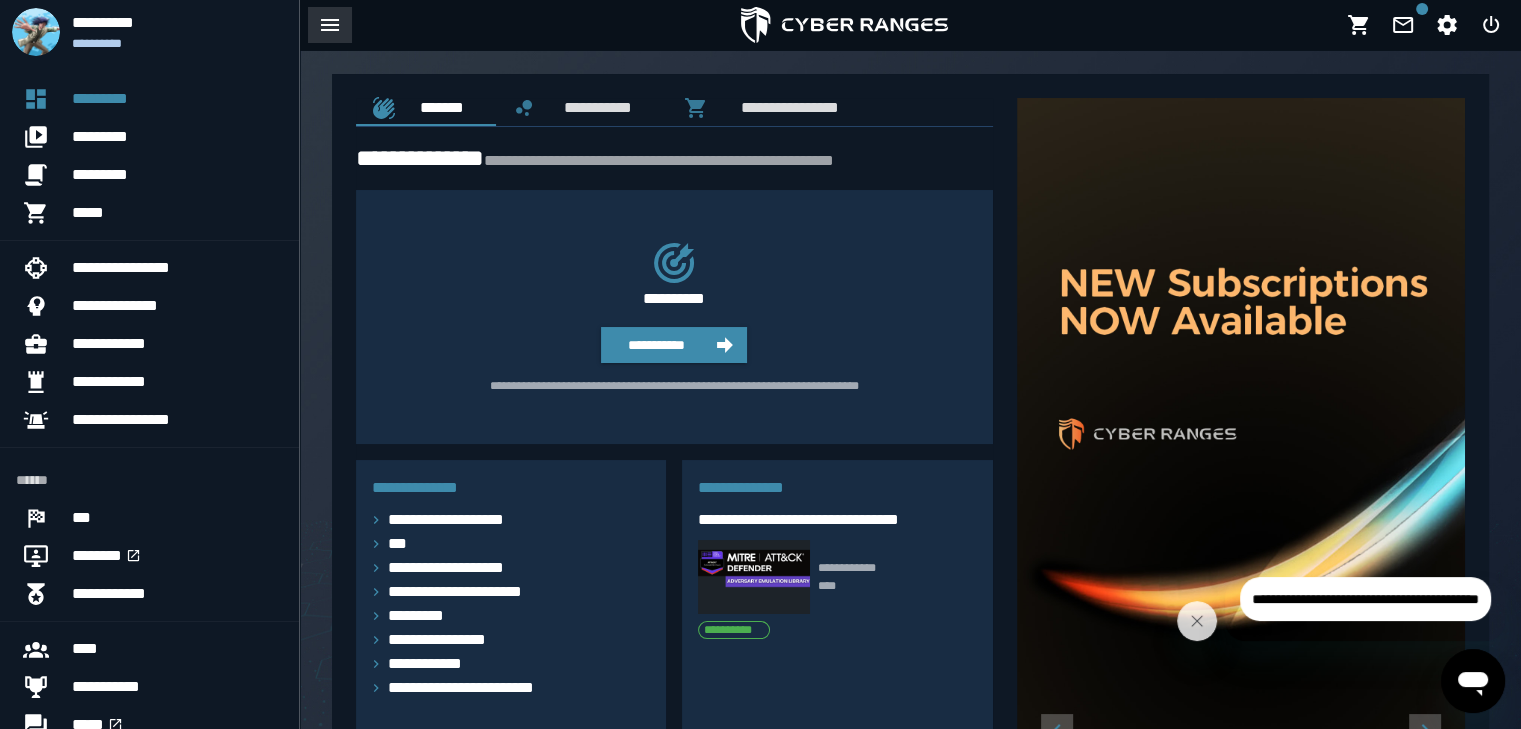 click 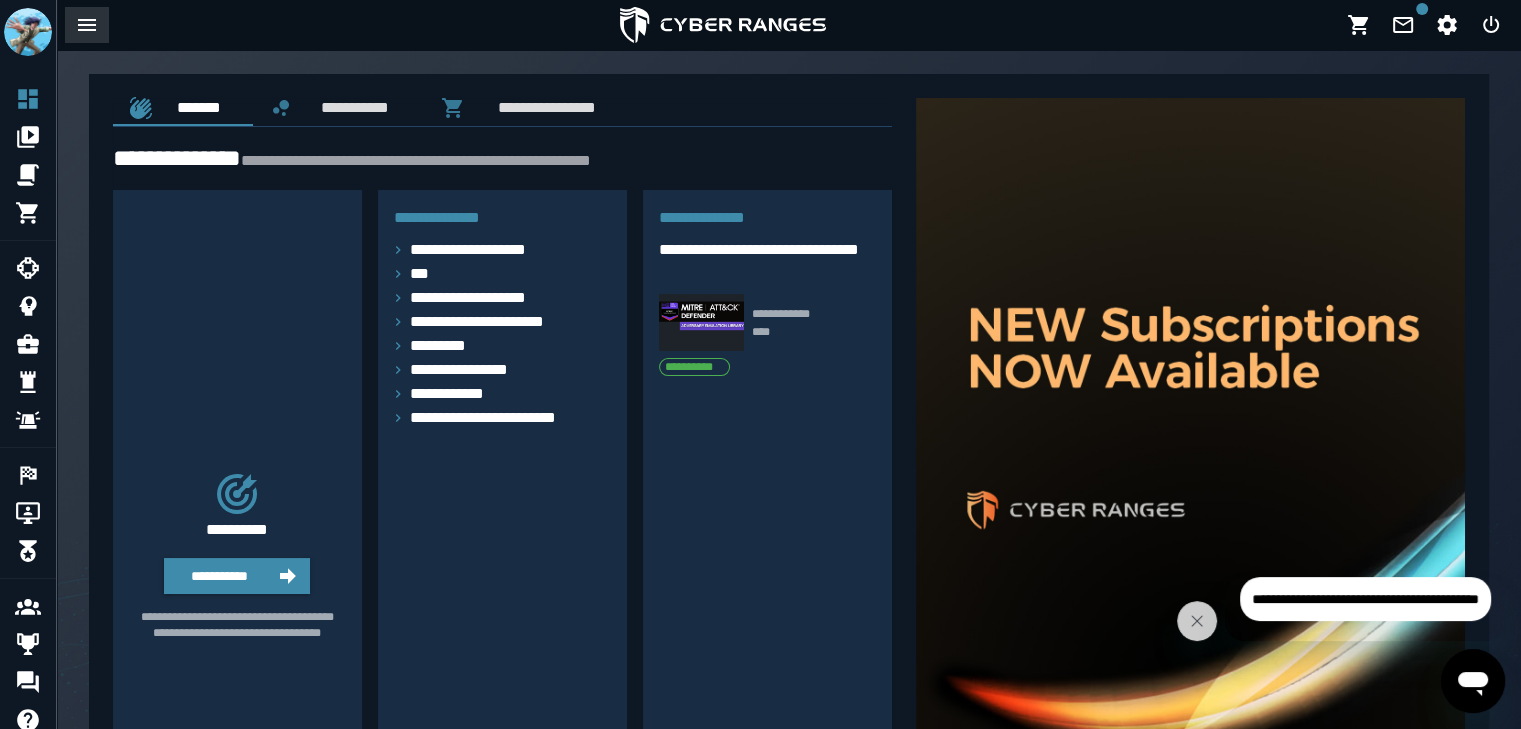 click at bounding box center [87, 25] 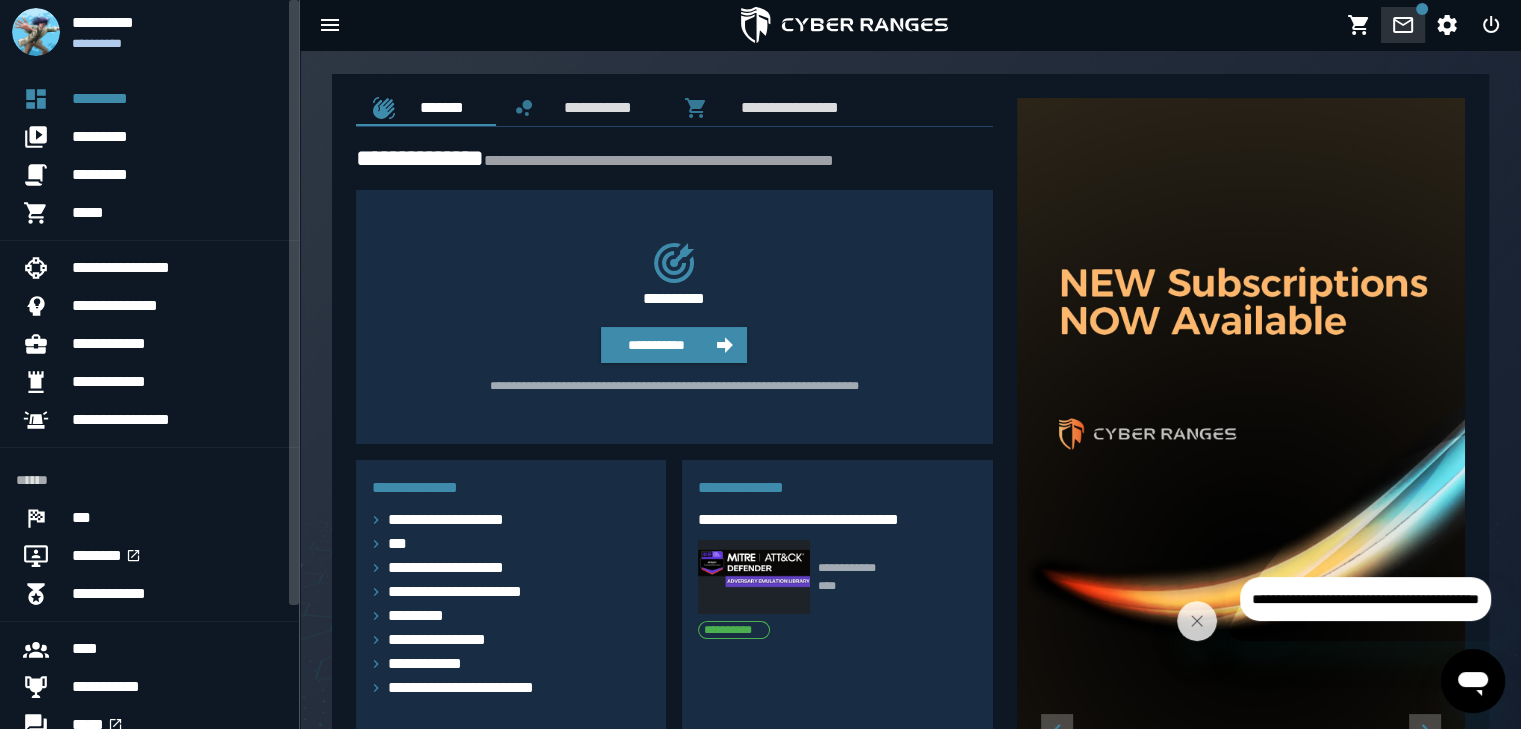 click at bounding box center (1403, 25) 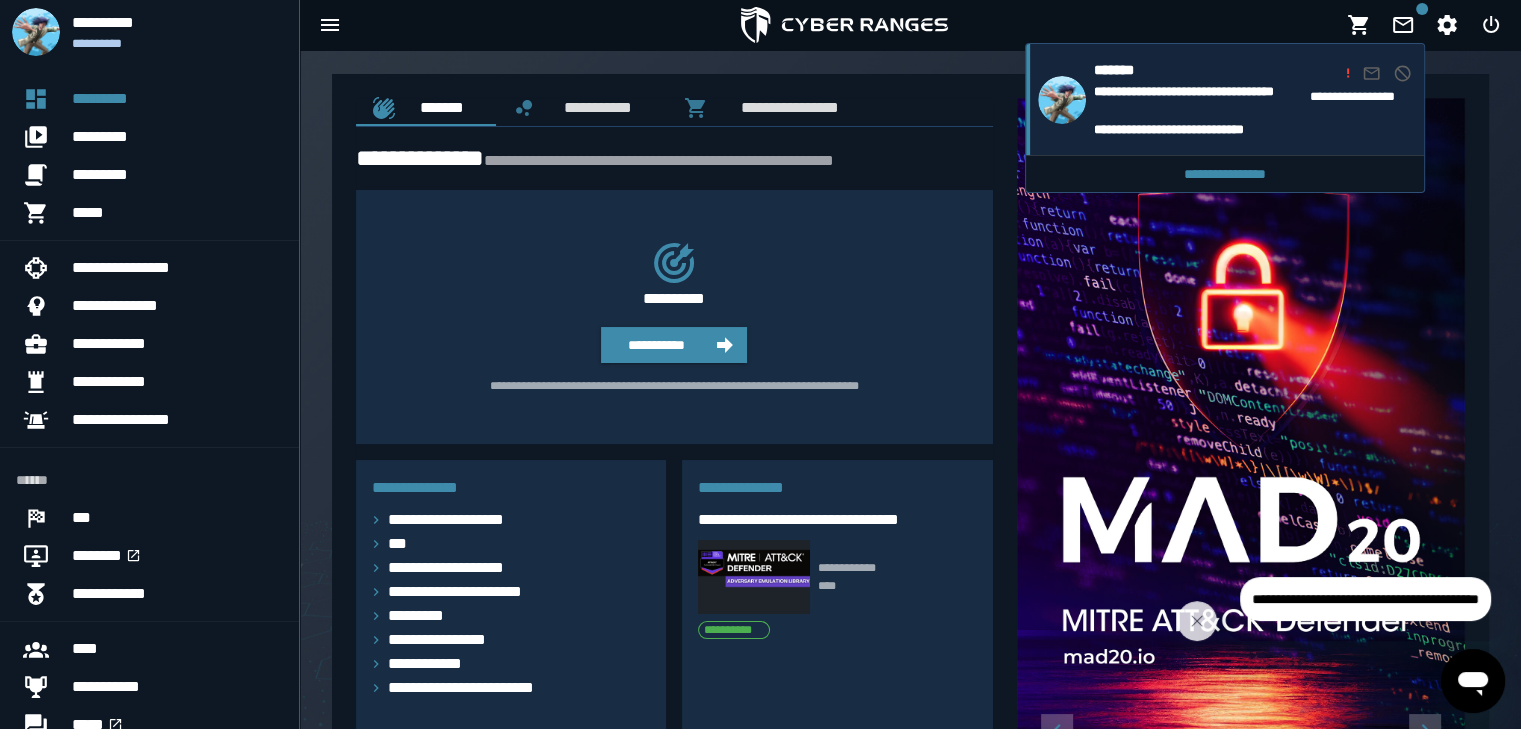 click on "**********" at bounding box center (1198, 129) 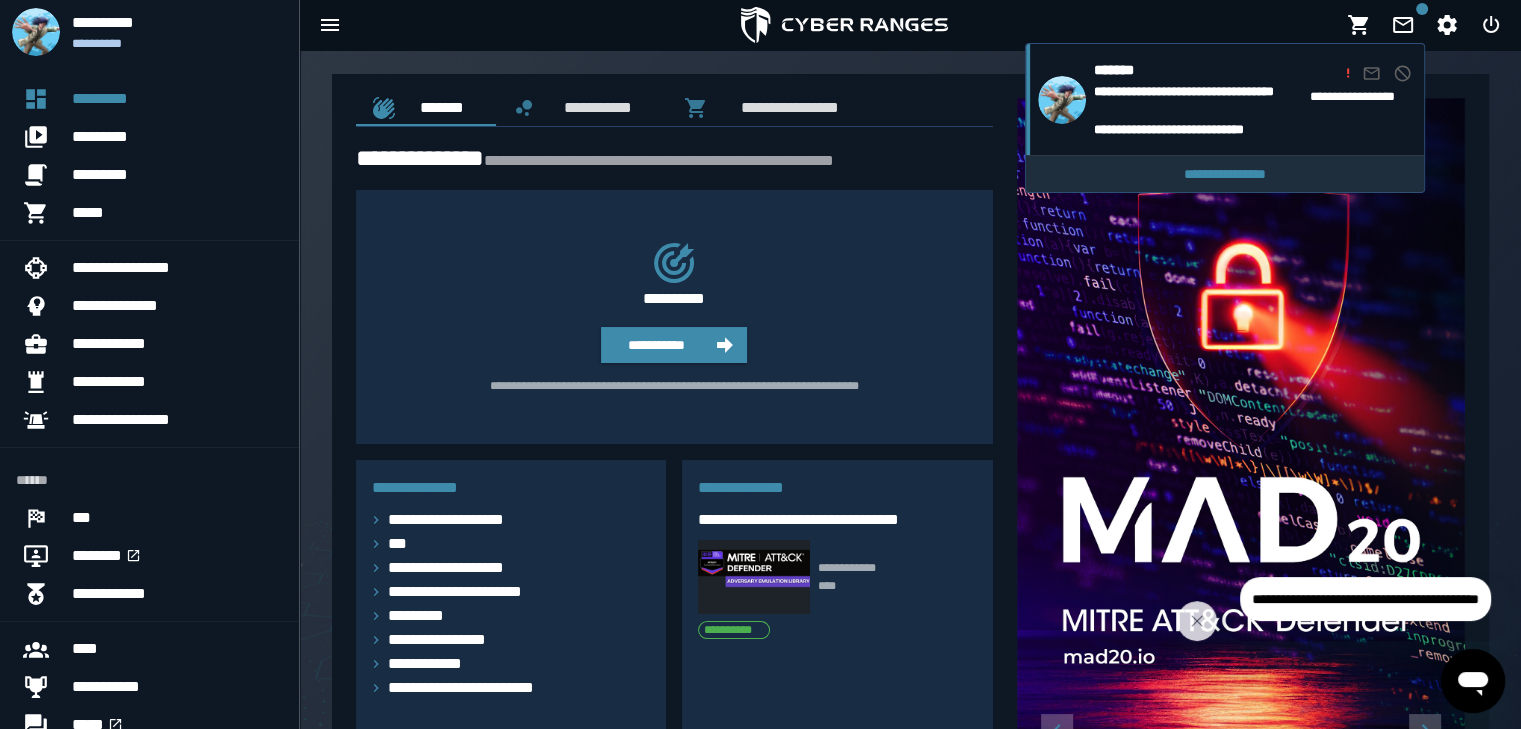 click on "**********" at bounding box center [1225, 174] 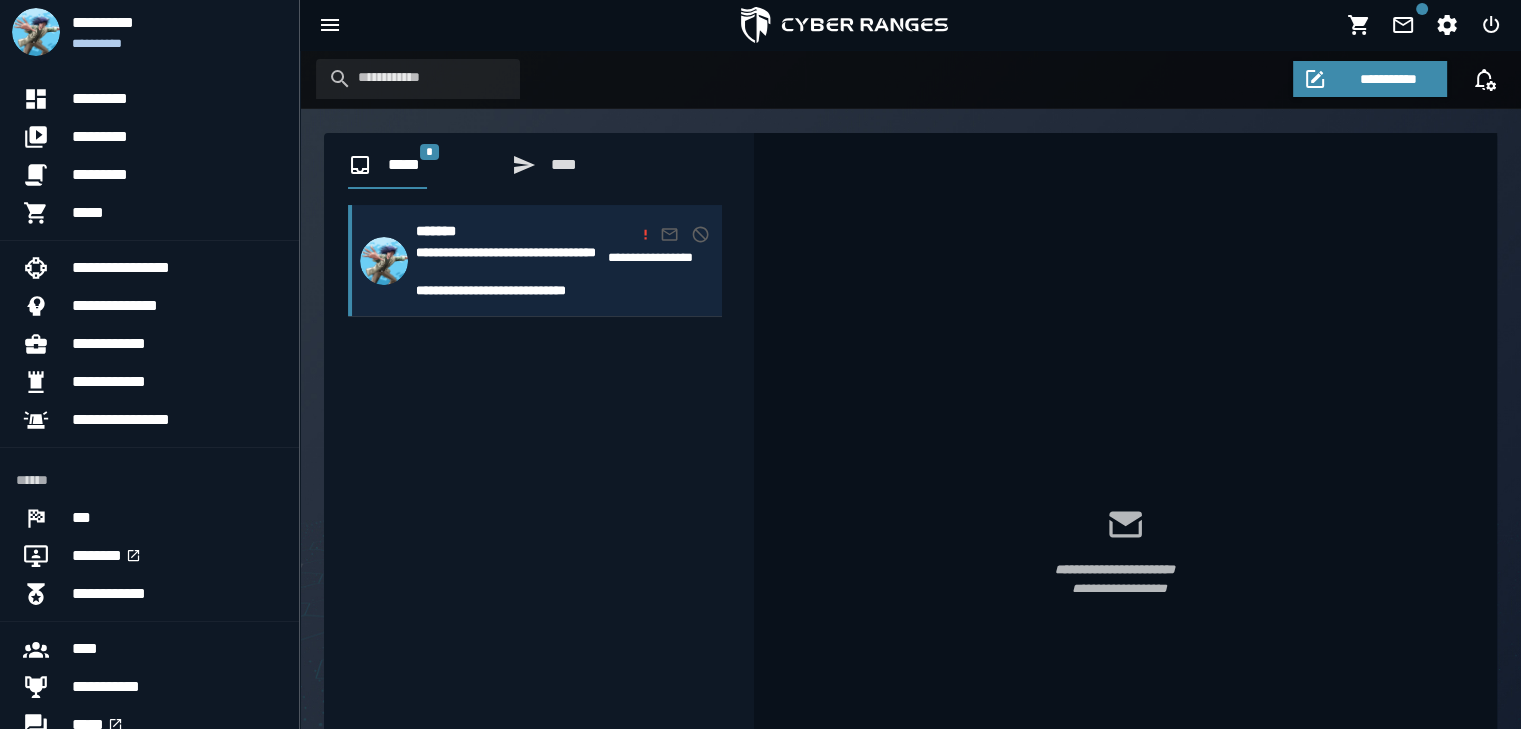 click on "**********" at bounding box center (508, 290) 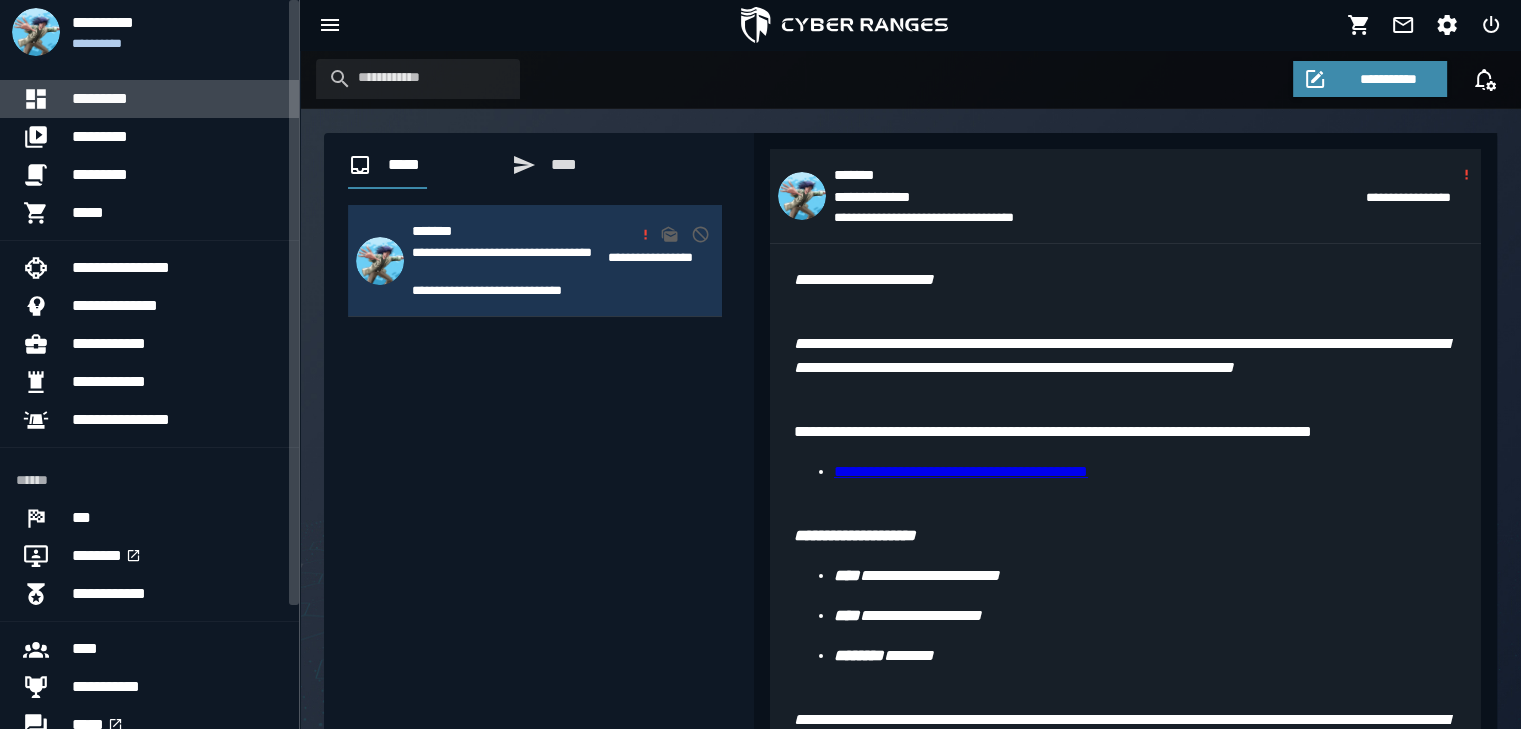 click on "*********" at bounding box center (177, 99) 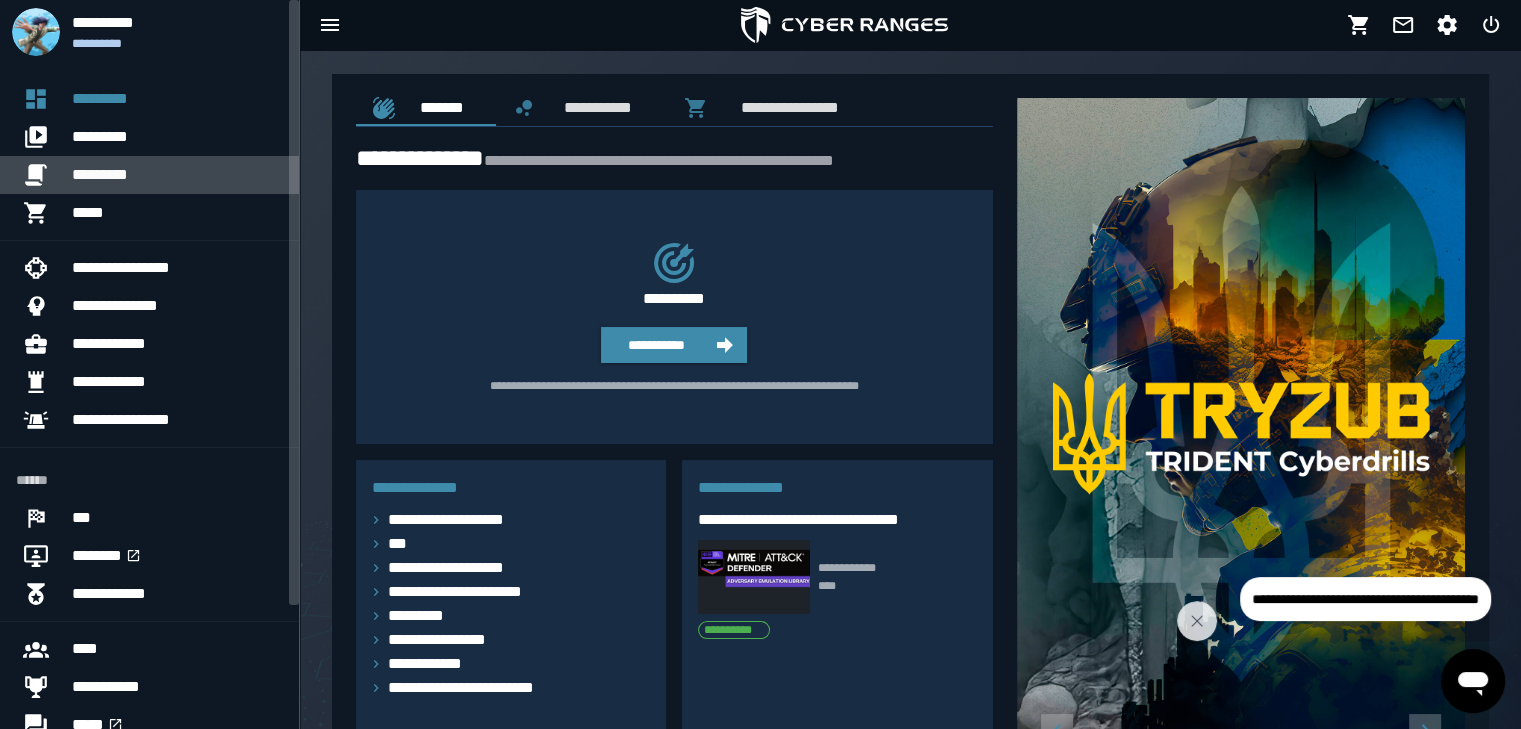 click on "*********" at bounding box center (177, 175) 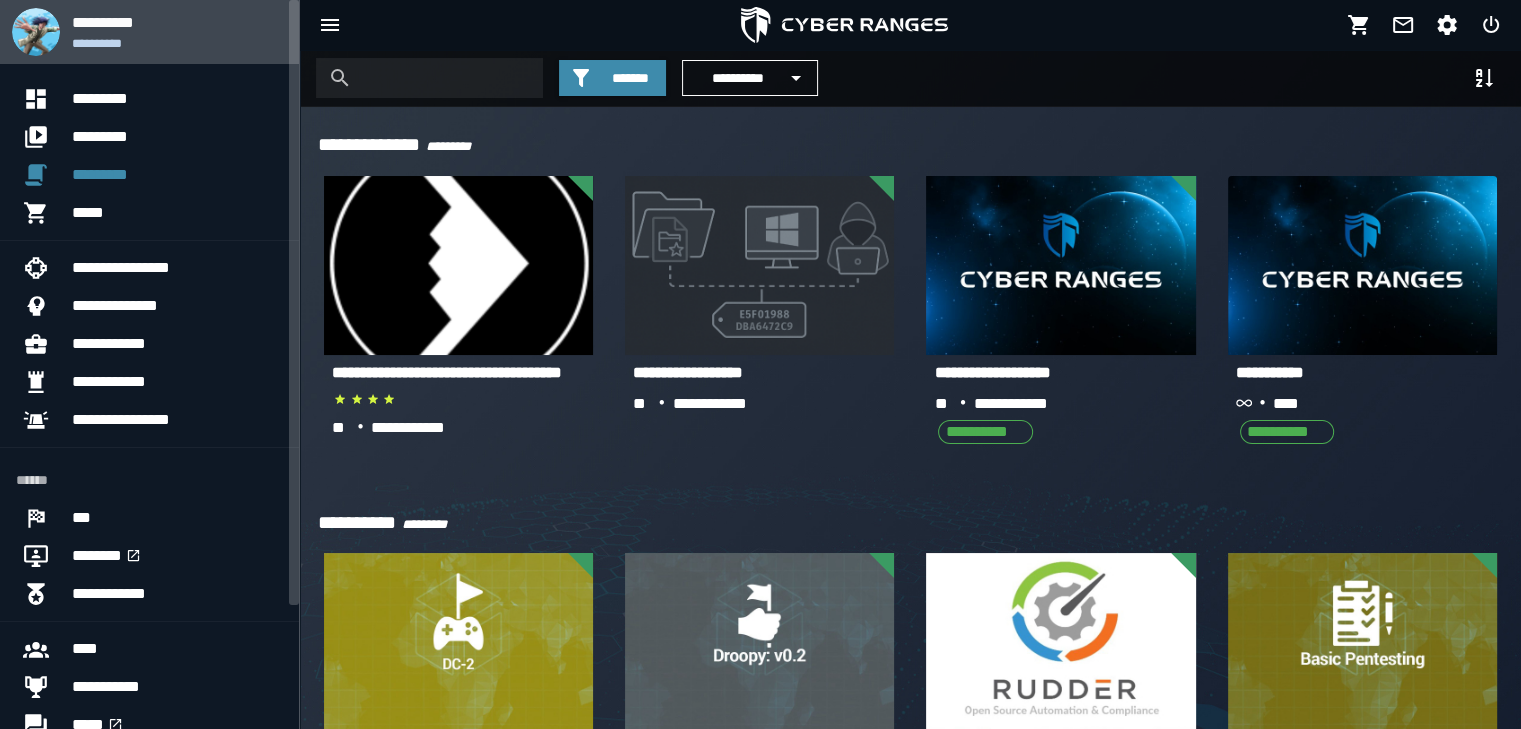 click at bounding box center [36, 32] 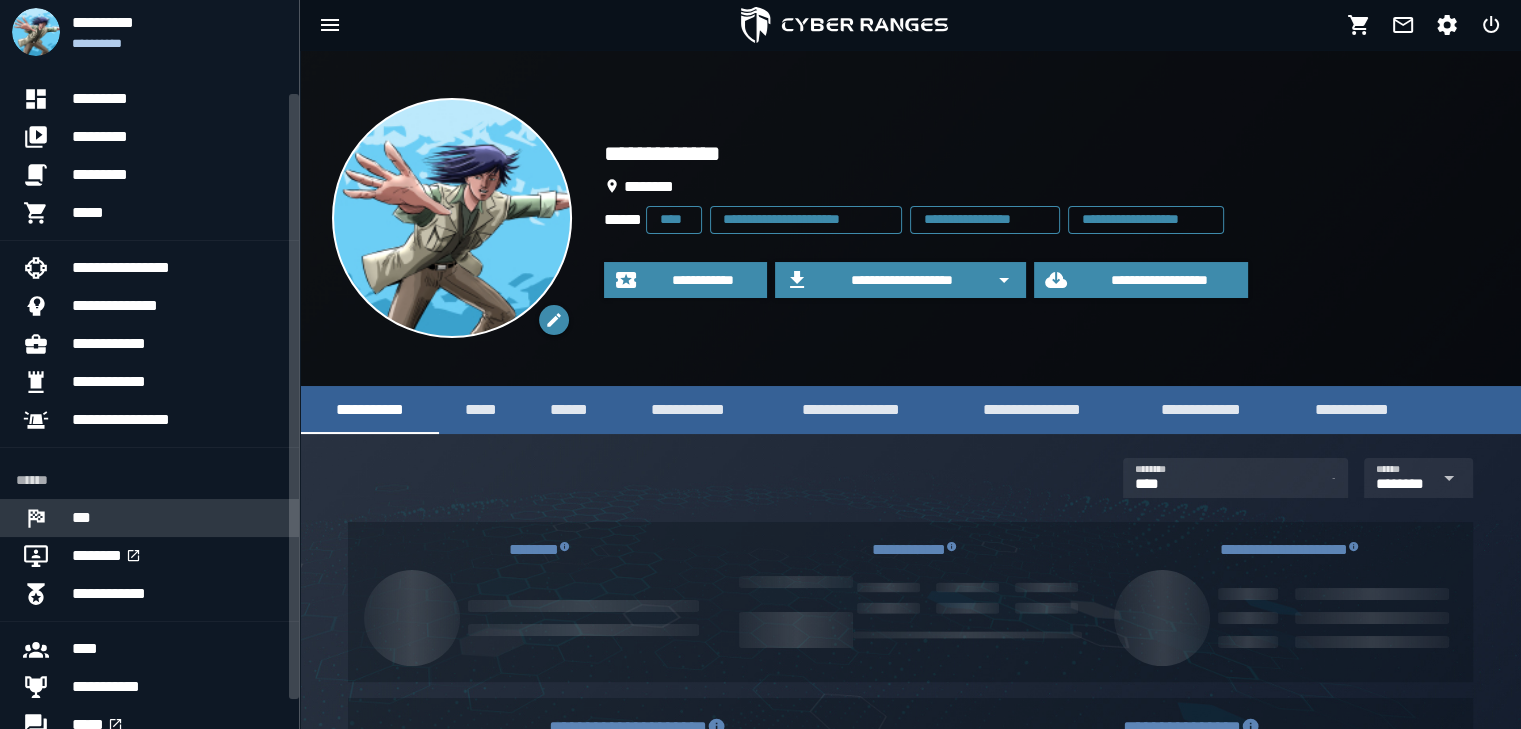 scroll, scrollTop: 150, scrollLeft: 0, axis: vertical 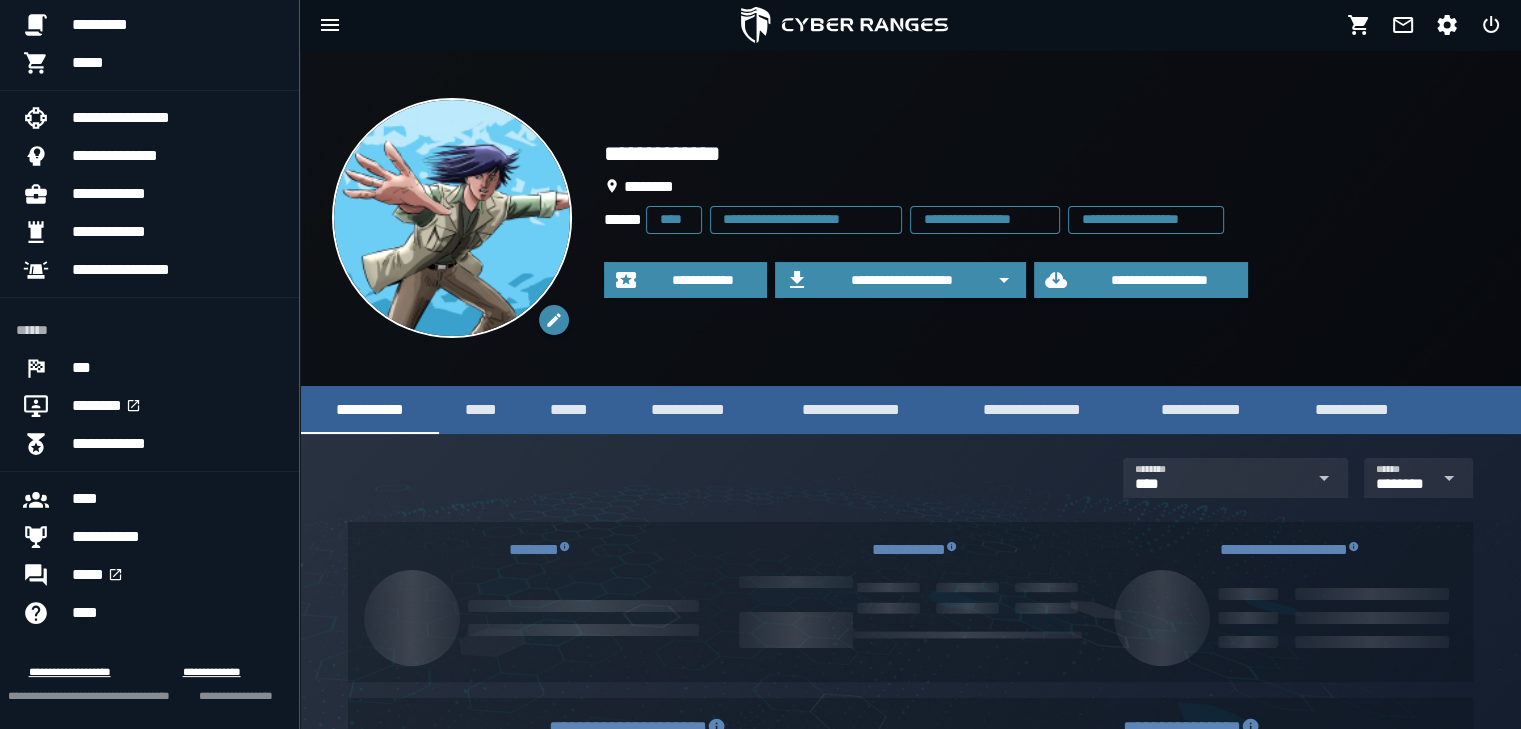 click on "**********" at bounding box center (806, 219) 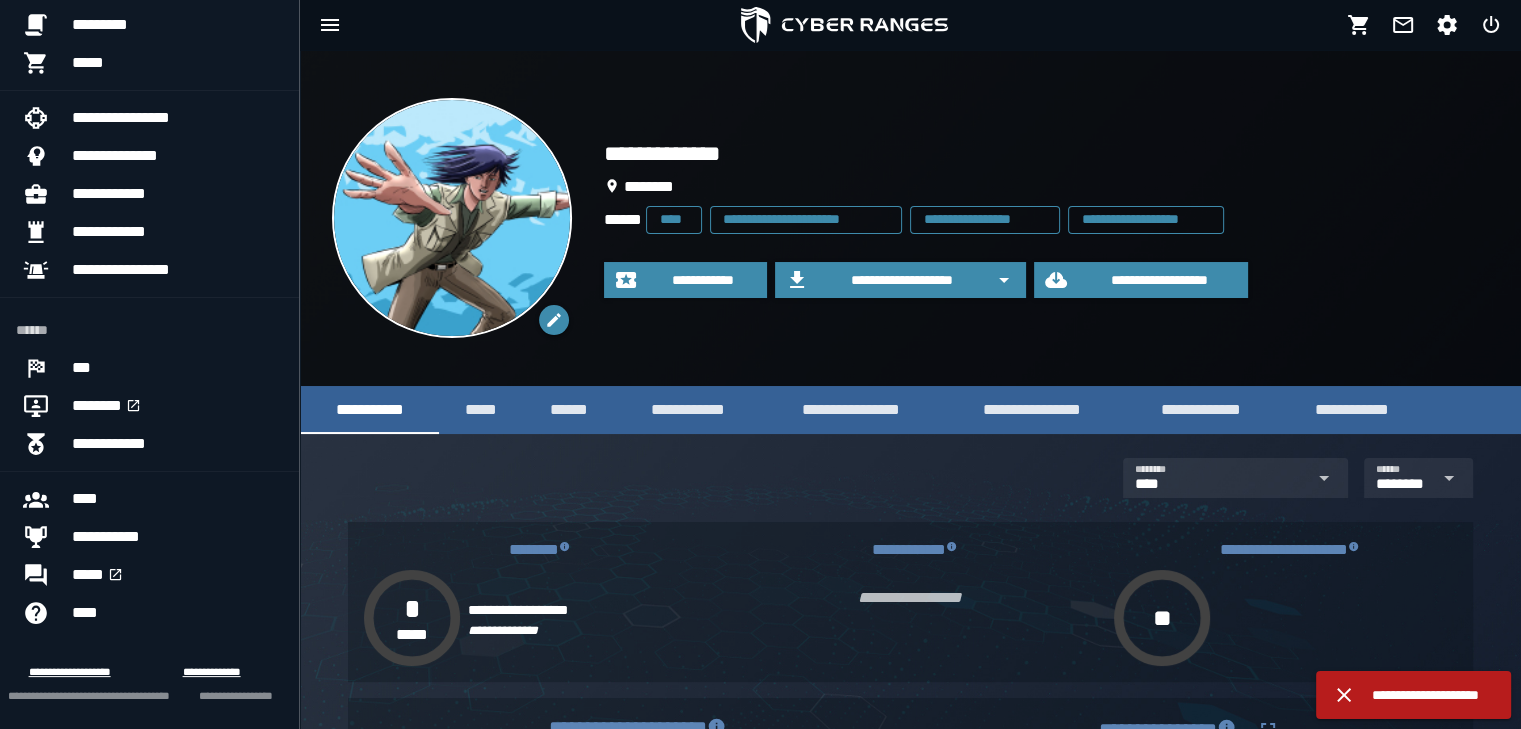 click on "**********" at bounding box center (806, 219) 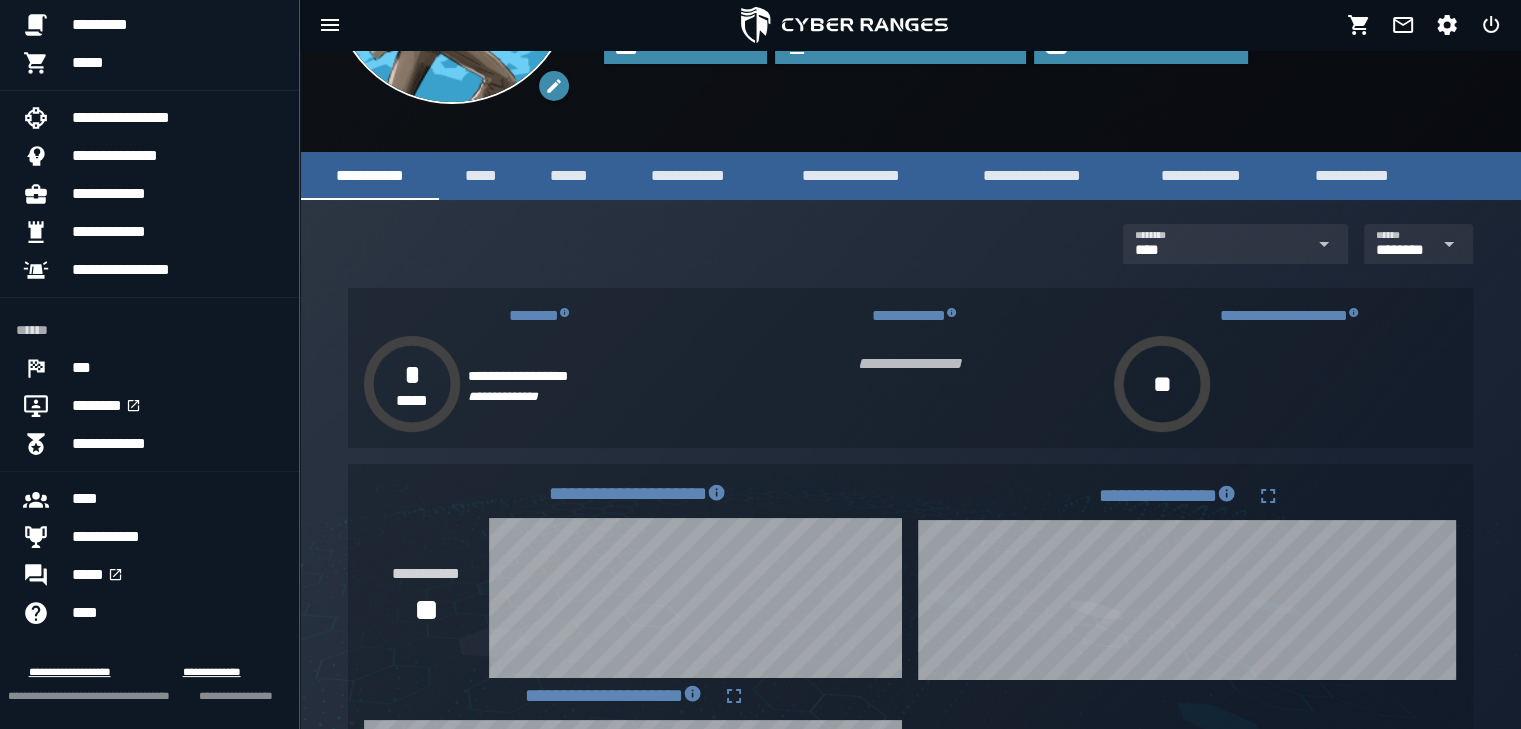 scroll, scrollTop: 34, scrollLeft: 0, axis: vertical 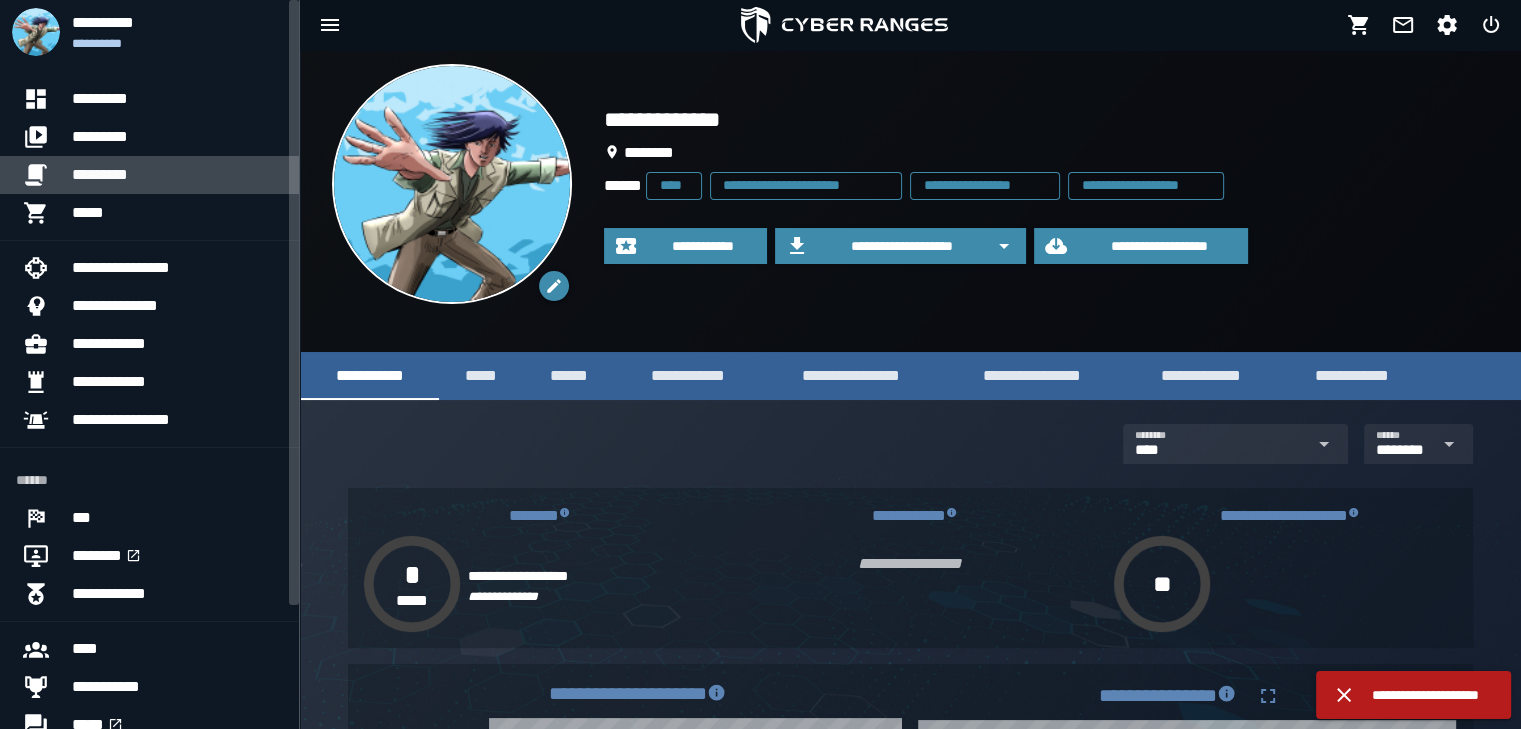click on "*********" at bounding box center [177, 175] 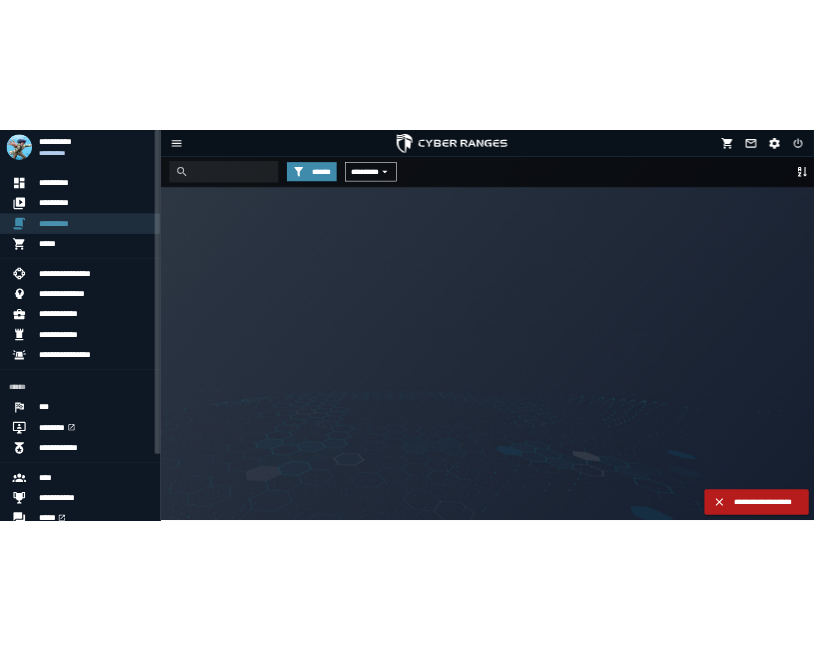 scroll, scrollTop: 0, scrollLeft: 0, axis: both 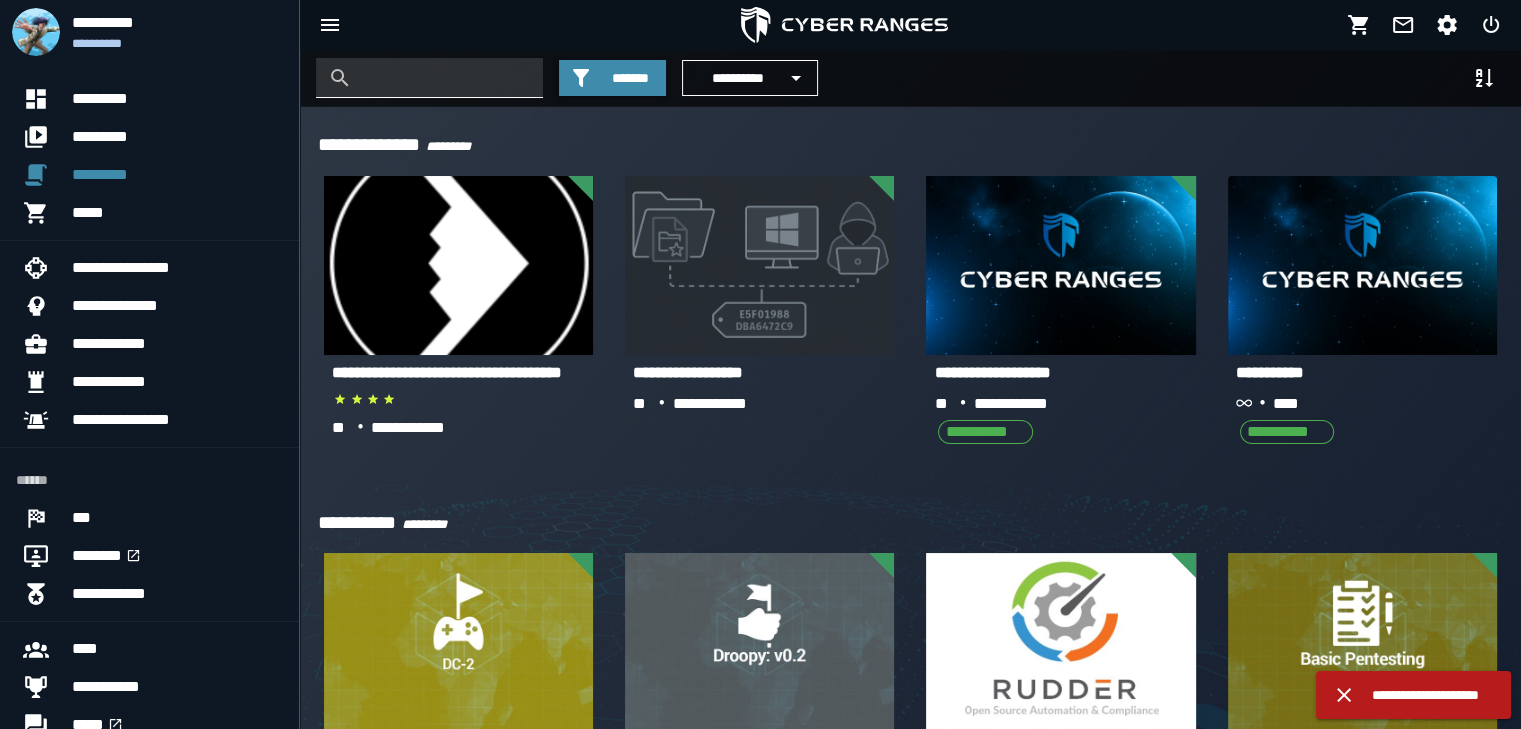 click at bounding box center [444, 78] 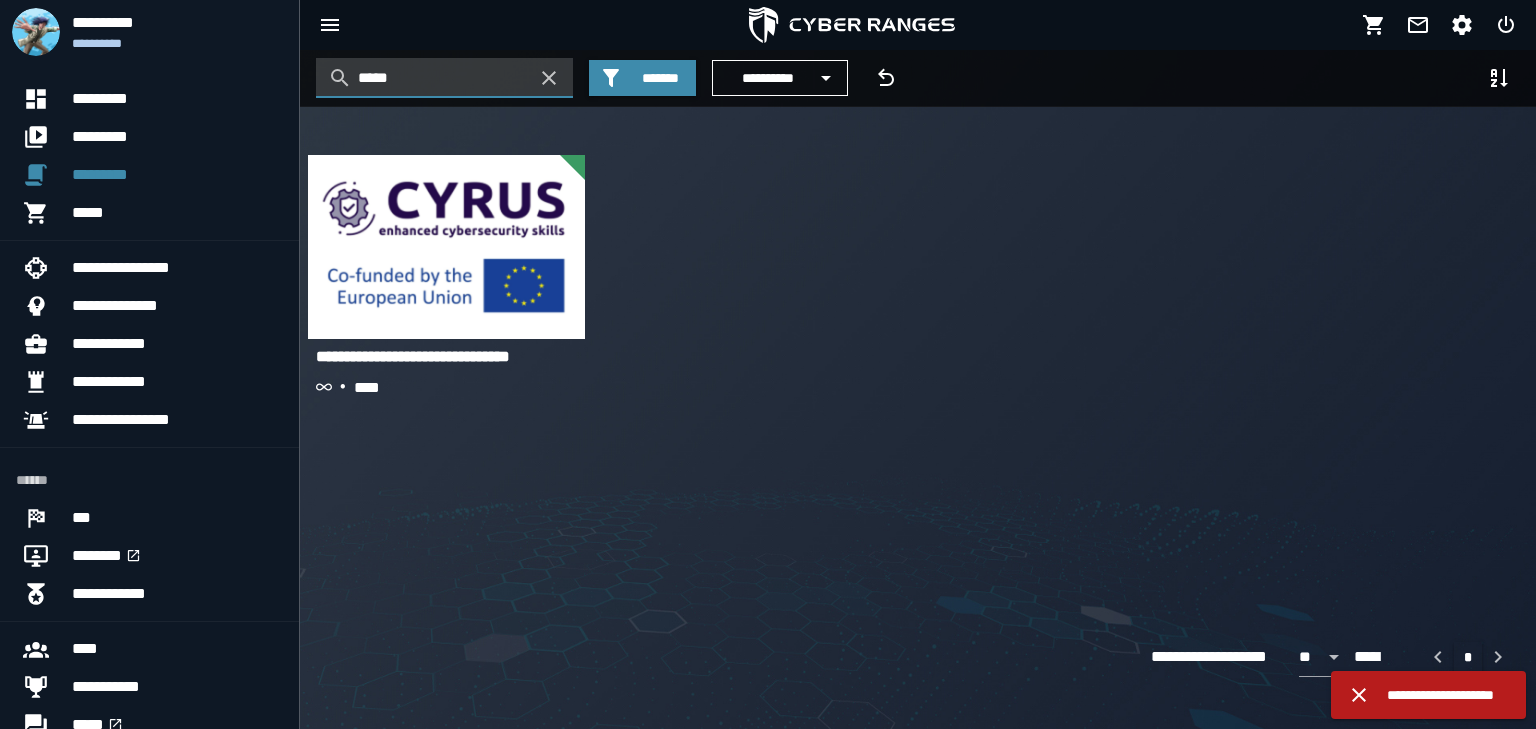 type on "*****" 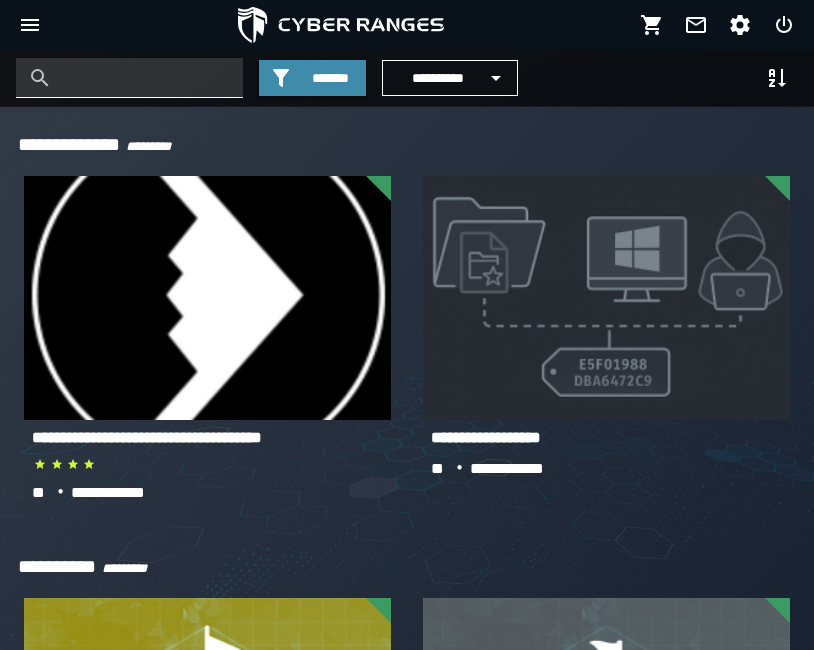 click 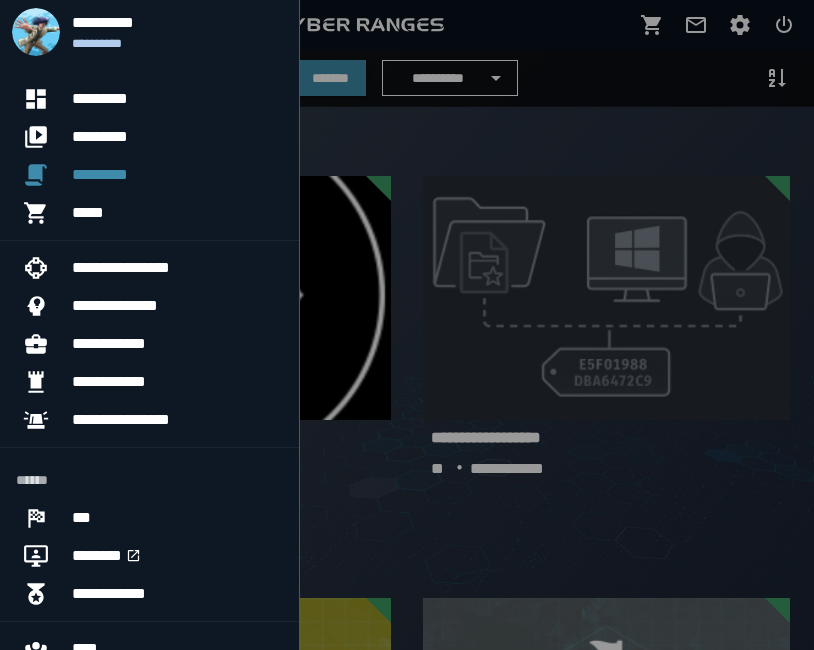 click at bounding box center [407, 325] 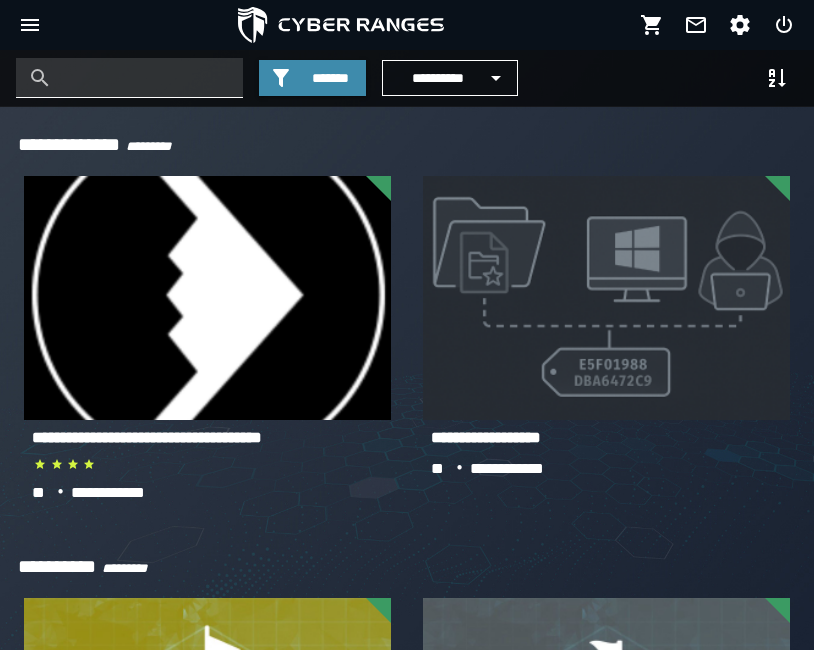 click at bounding box center (144, 78) 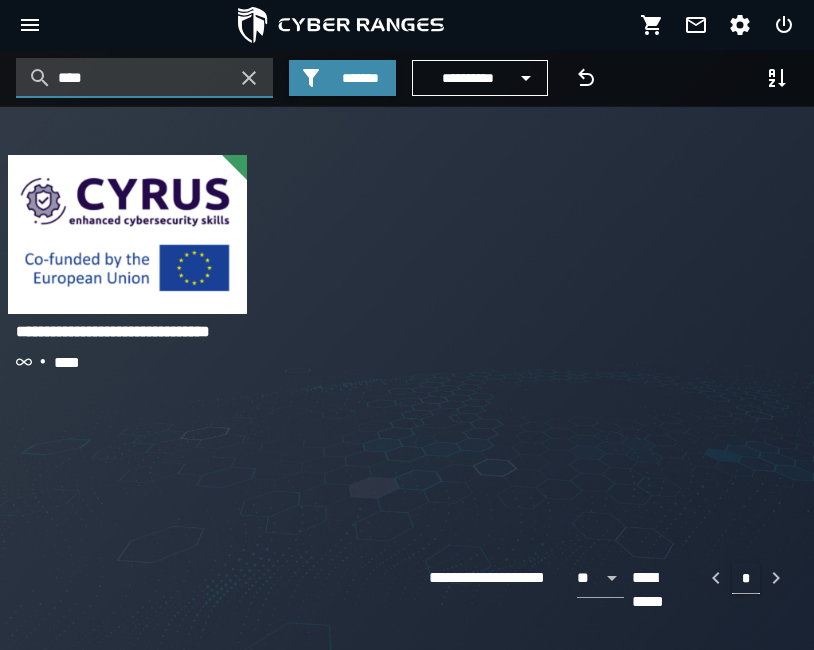 type on "****" 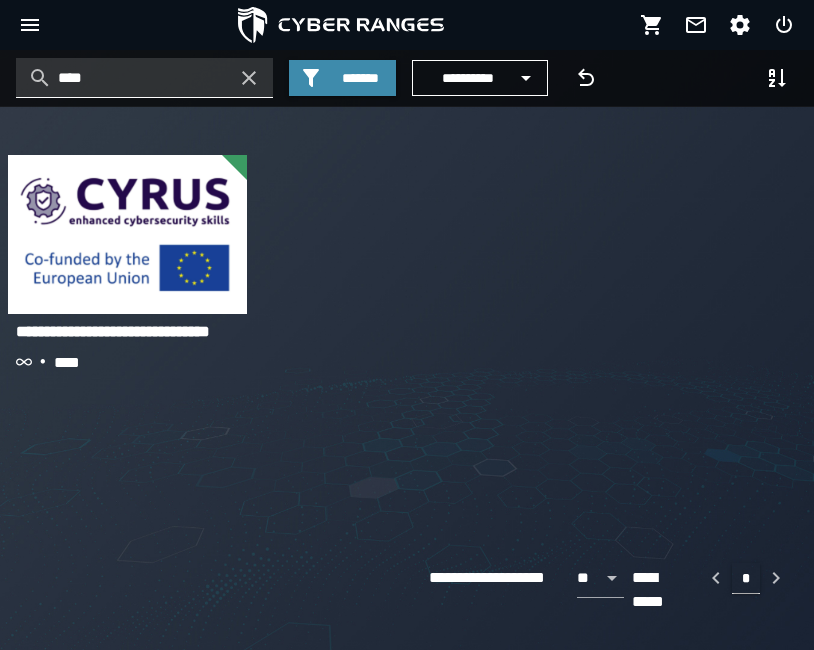 click 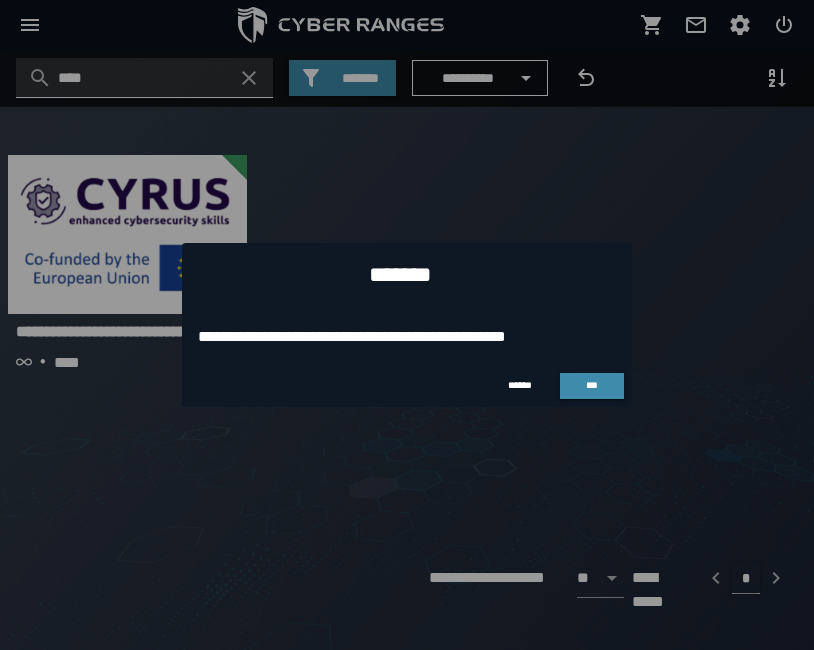 click on "***" at bounding box center [592, 385] 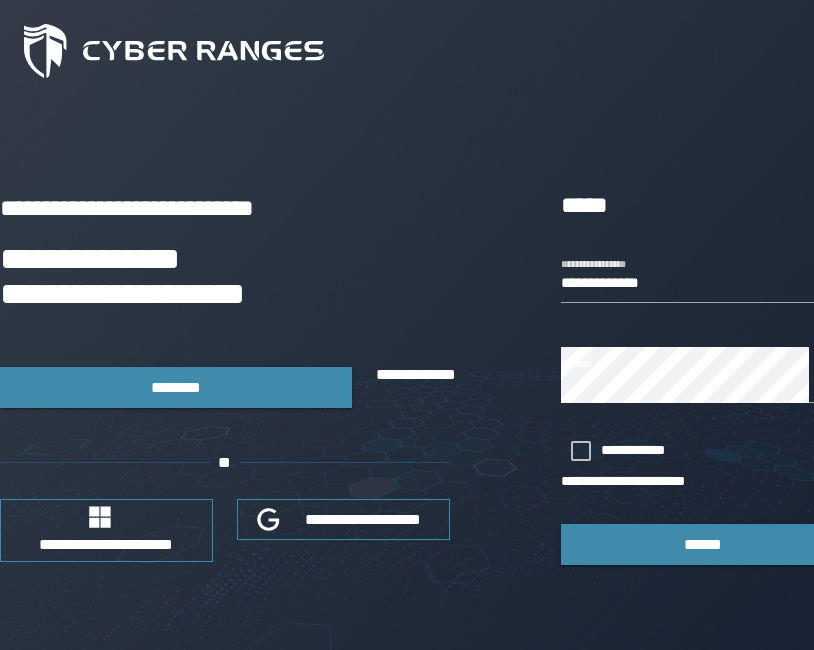click on "**********" at bounding box center (703, 275) 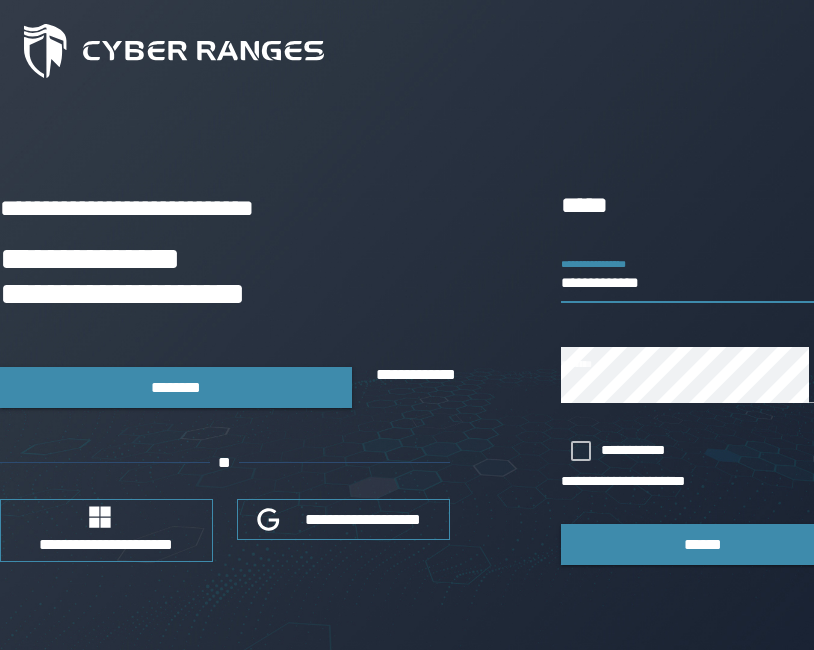type on "**********" 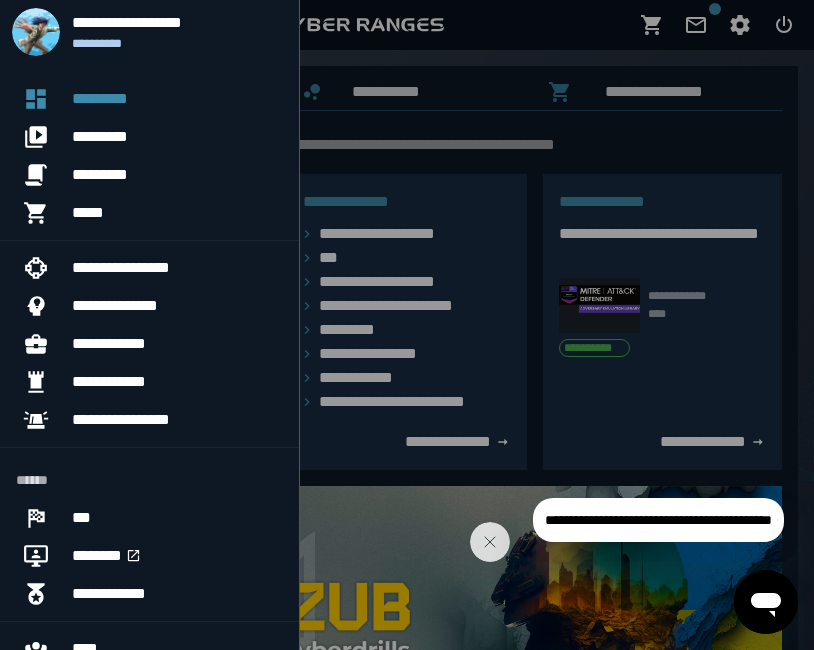 click at bounding box center (407, 325) 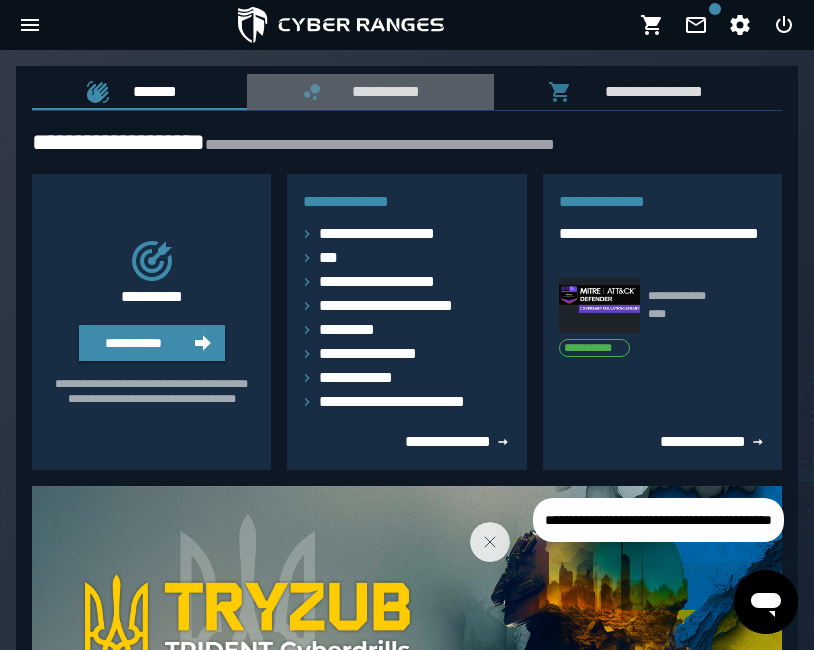click on "**********" at bounding box center [382, 91] 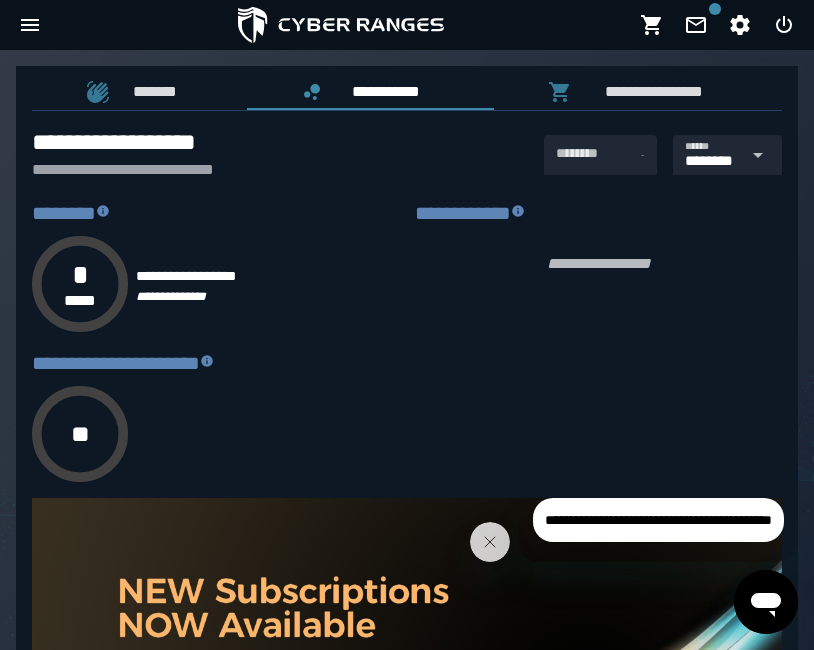 type on "****" 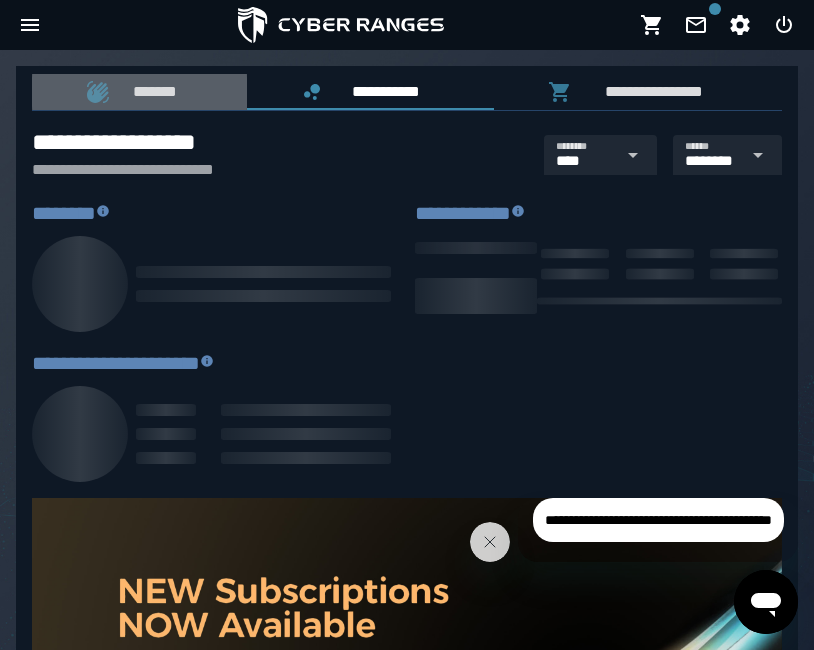 click on "*******" at bounding box center [152, 91] 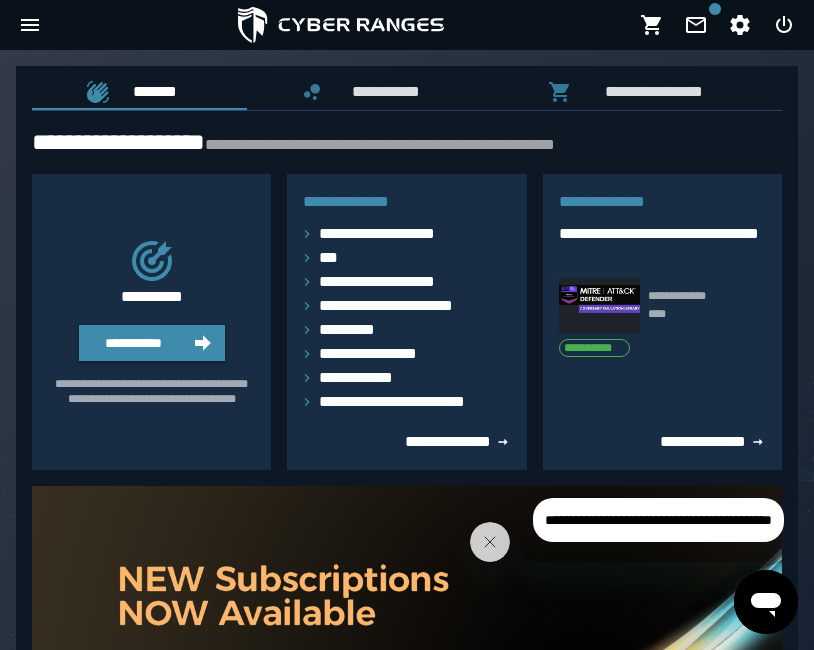 click 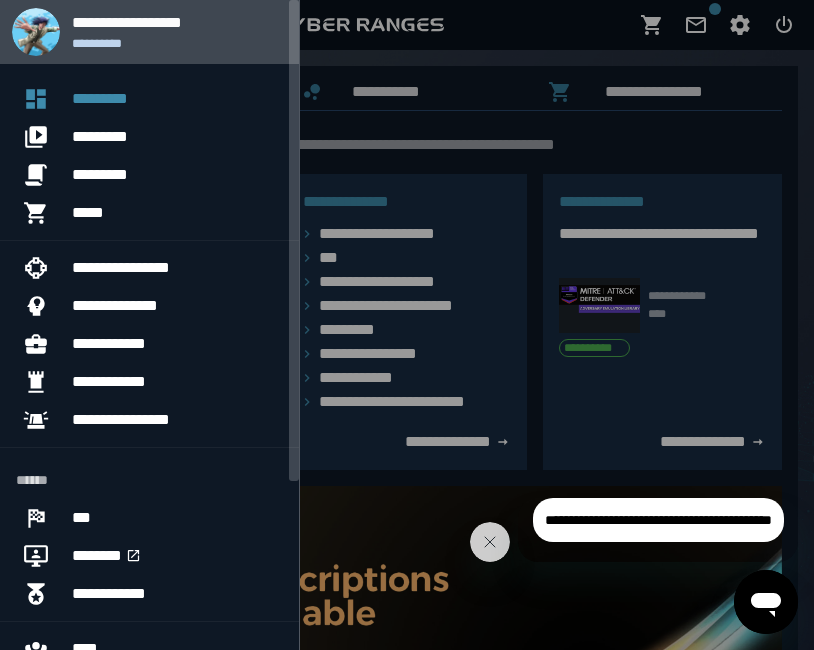 click on "**********" at bounding box center [177, 22] 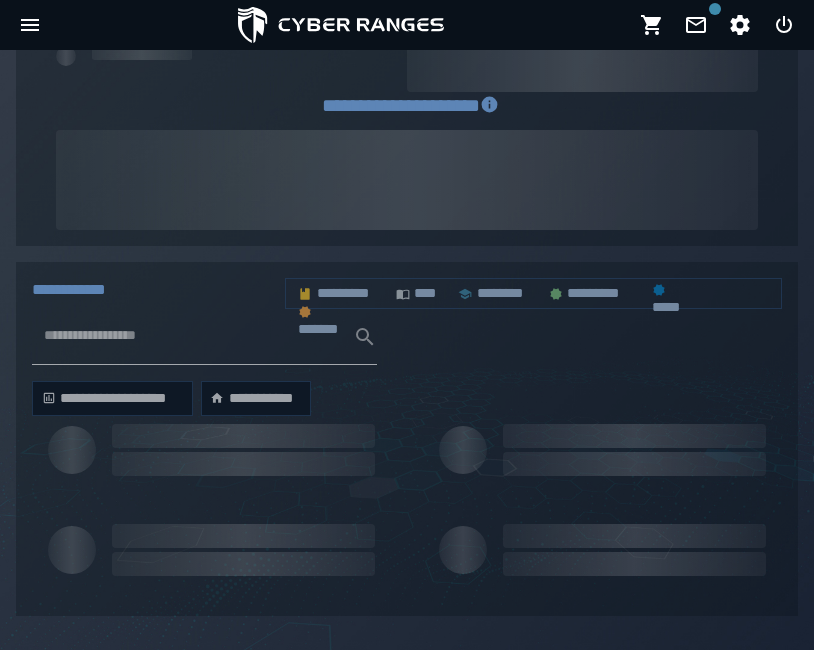 scroll, scrollTop: 336, scrollLeft: 0, axis: vertical 